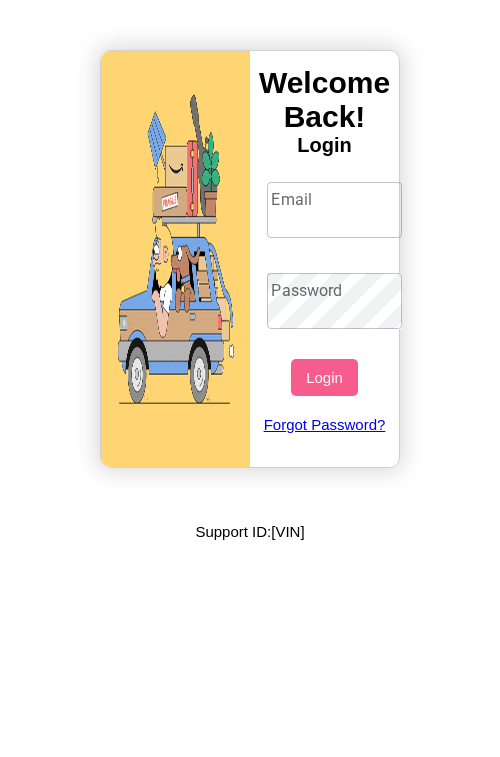 scroll, scrollTop: 0, scrollLeft: 0, axis: both 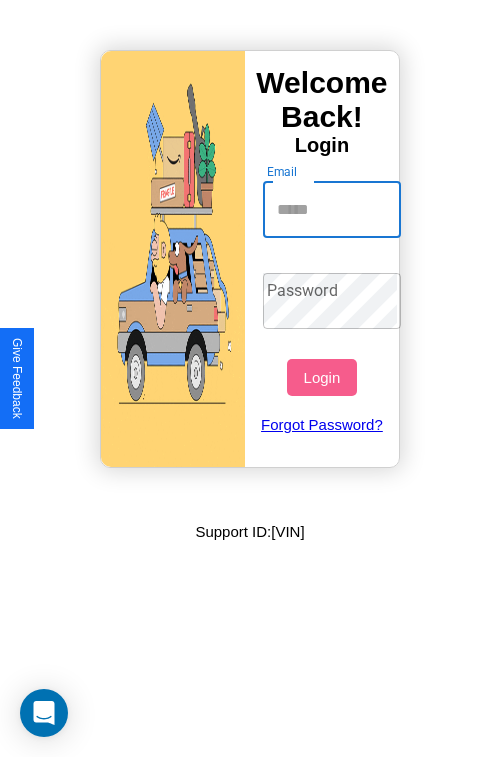 click on "Email" at bounding box center [332, 210] 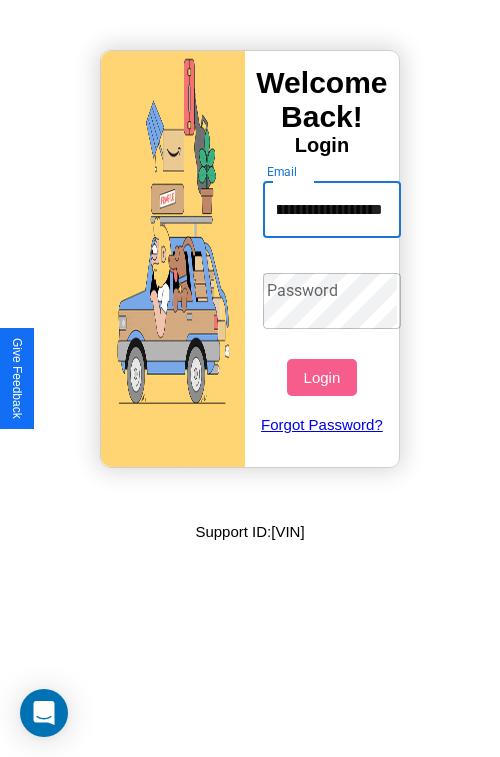scroll, scrollTop: 0, scrollLeft: 75, axis: horizontal 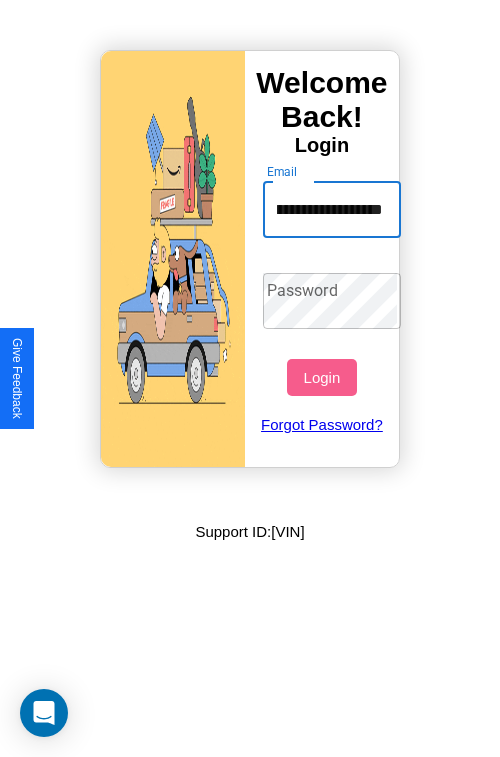 type on "**********" 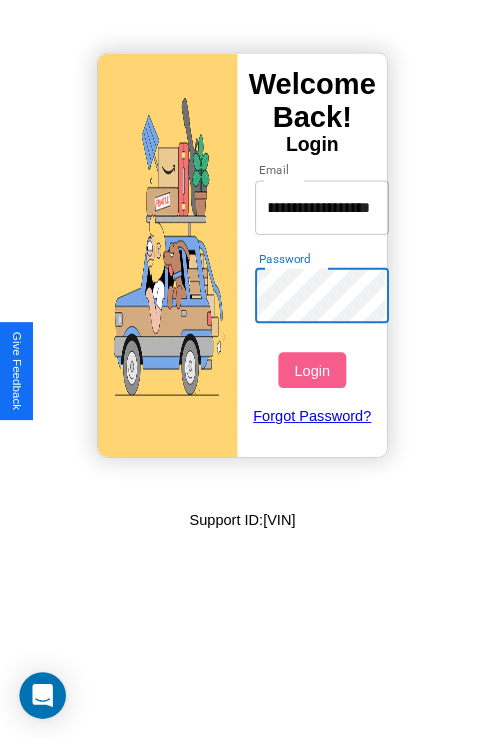 scroll, scrollTop: 0, scrollLeft: 0, axis: both 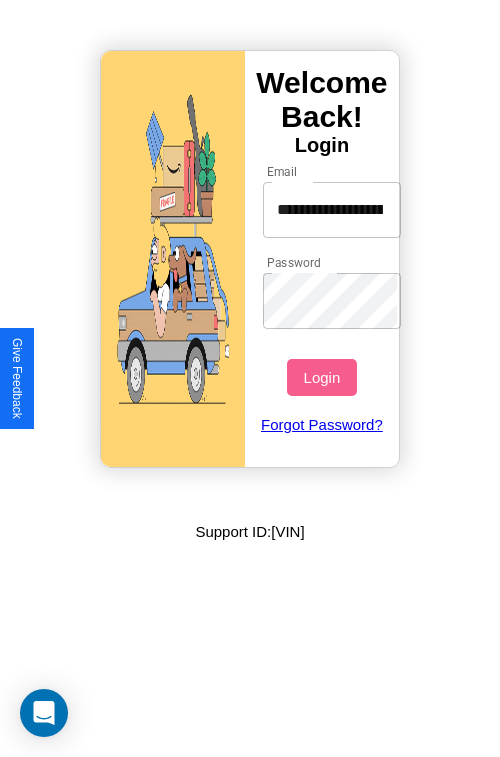 click on "Login" at bounding box center [321, 377] 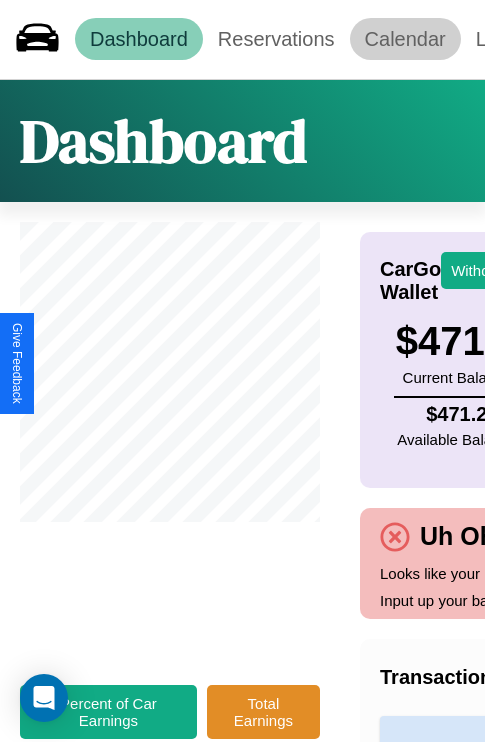 click on "Calendar" at bounding box center (405, 39) 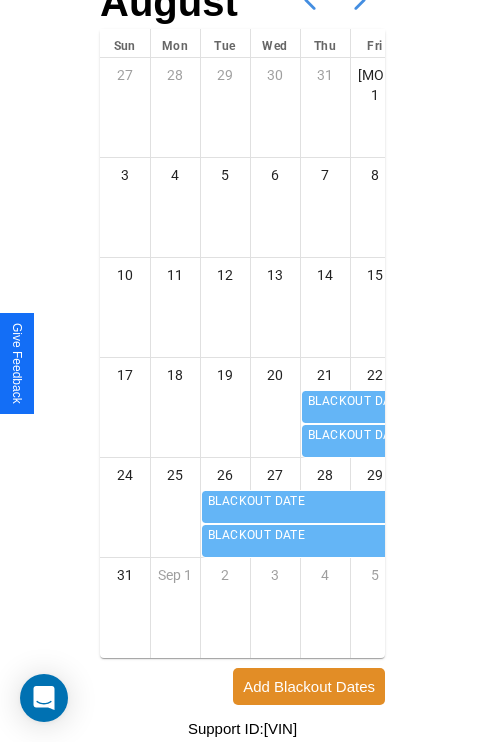 scroll, scrollTop: 242, scrollLeft: 0, axis: vertical 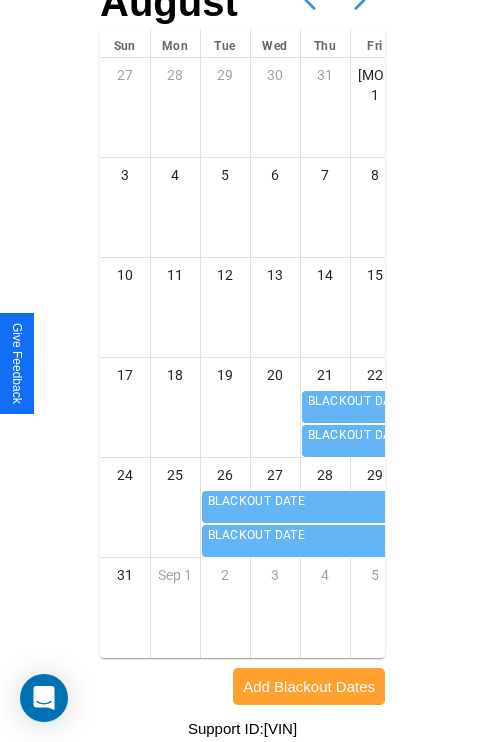 click on "Add Blackout Dates" at bounding box center (309, 686) 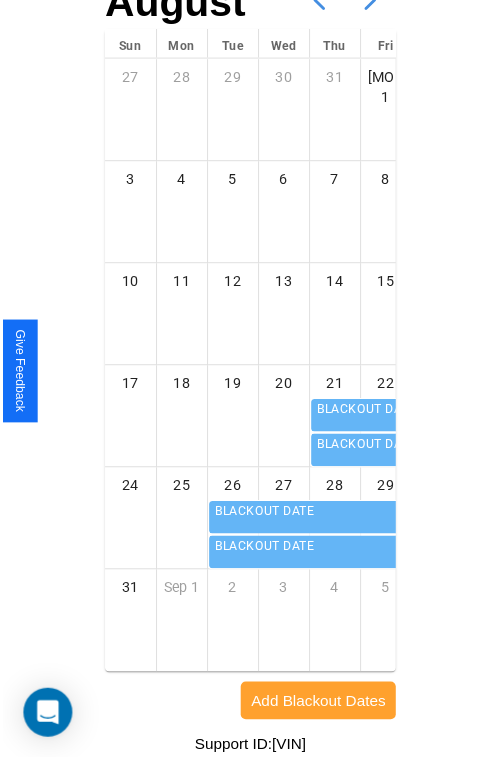 scroll, scrollTop: 227, scrollLeft: 0, axis: vertical 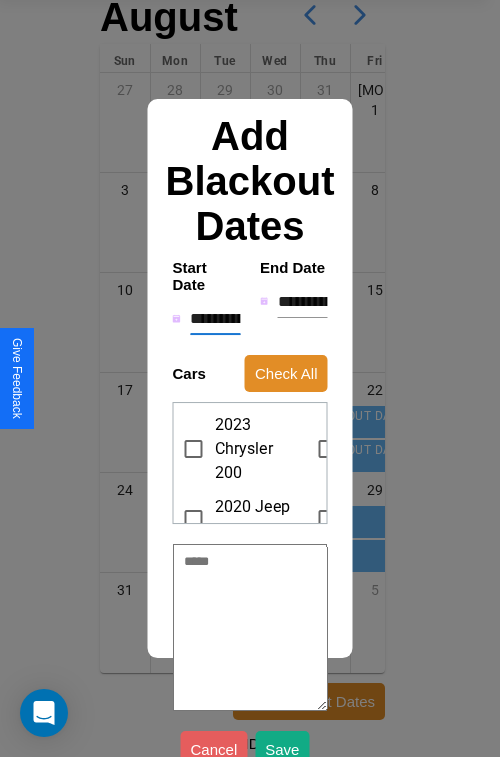 click on "**********" at bounding box center (215, 319) 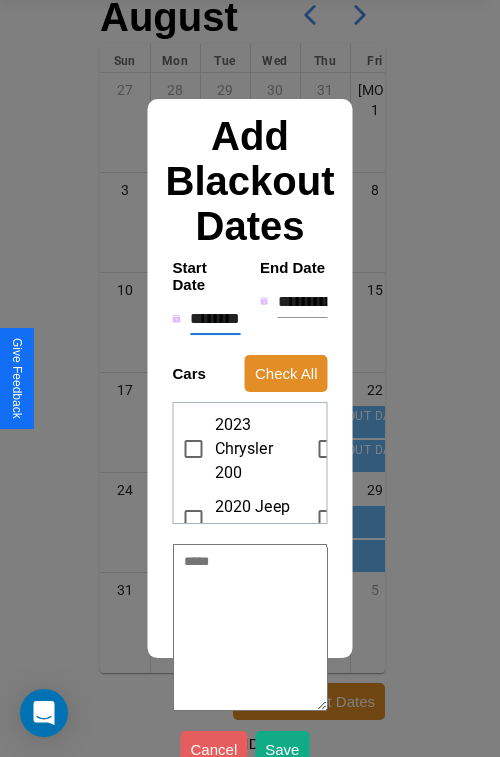 type on "*" 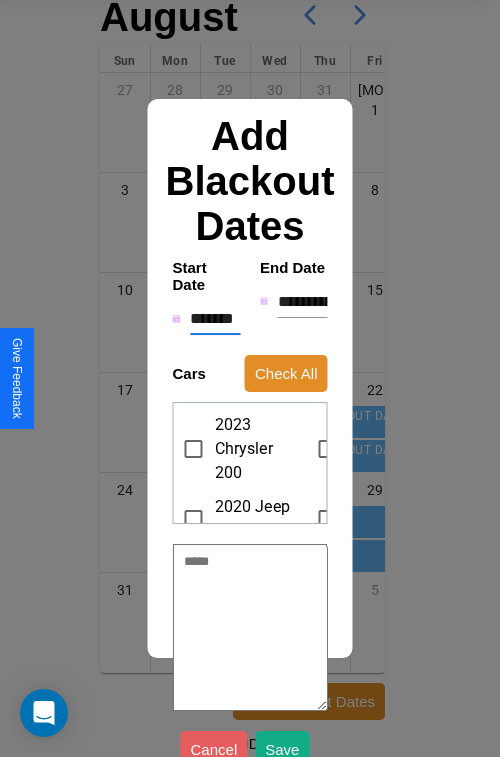 type on "*" 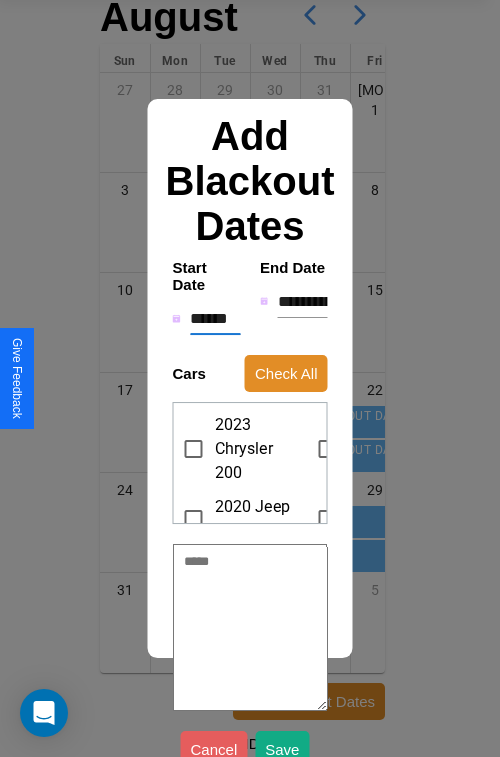 type on "*" 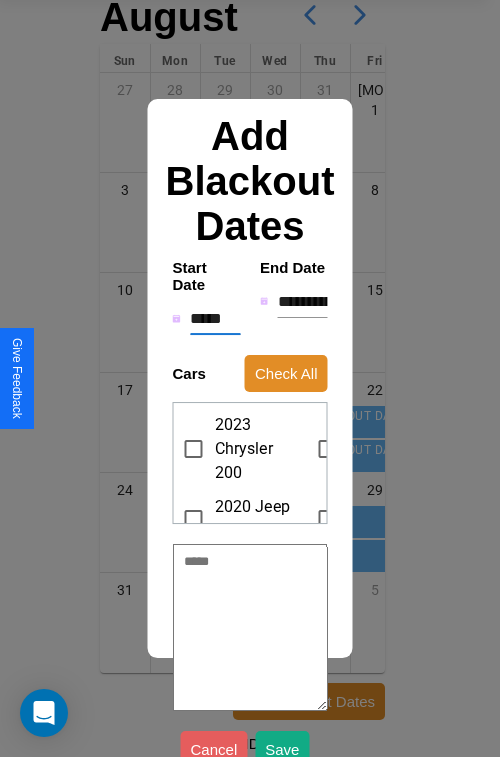 type on "*" 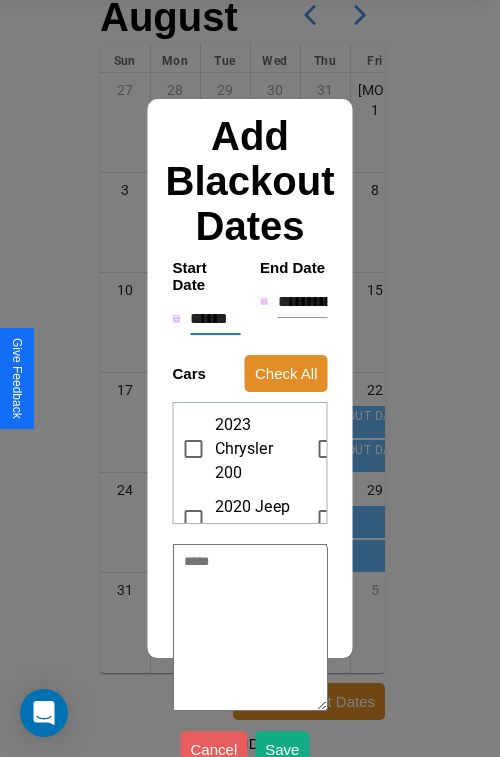 type on "*" 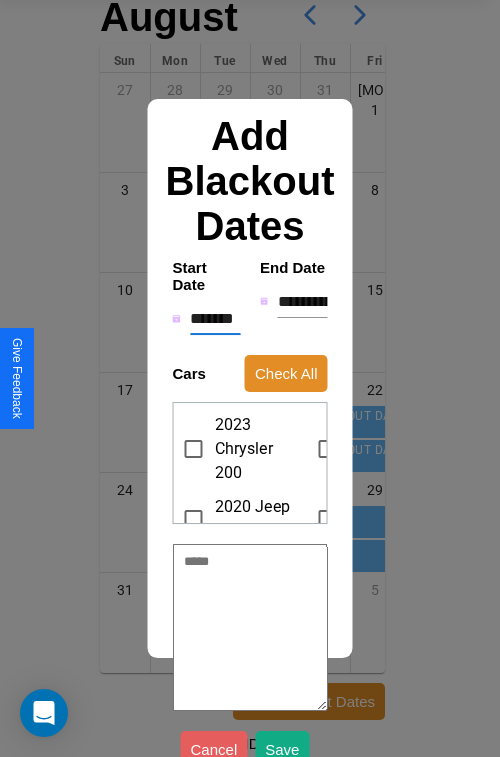 type on "*" 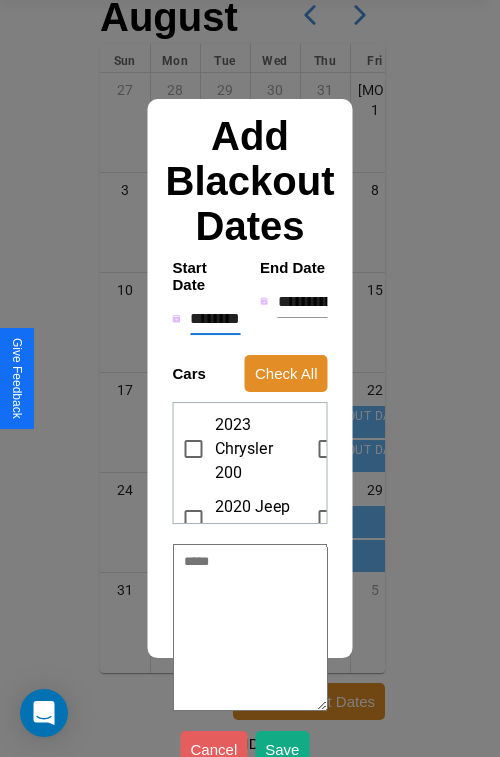 type on "*" 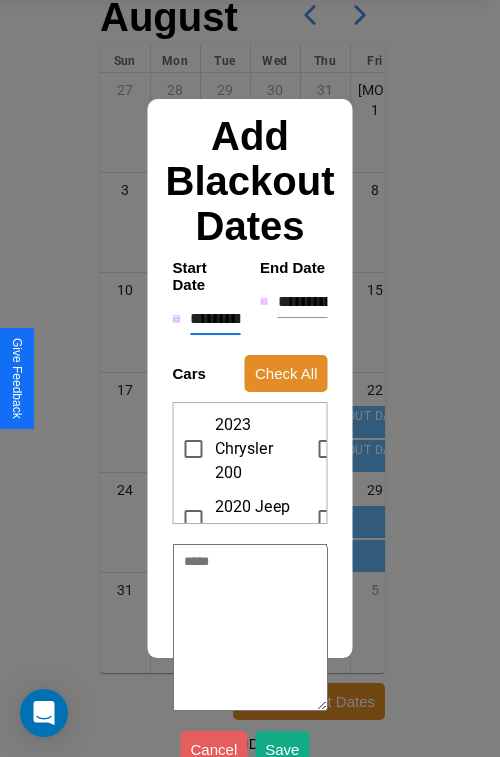type on "*" 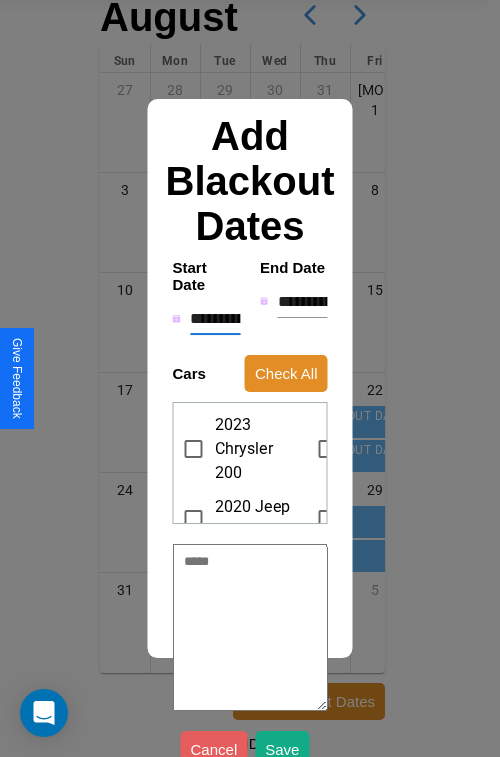 type on "*" 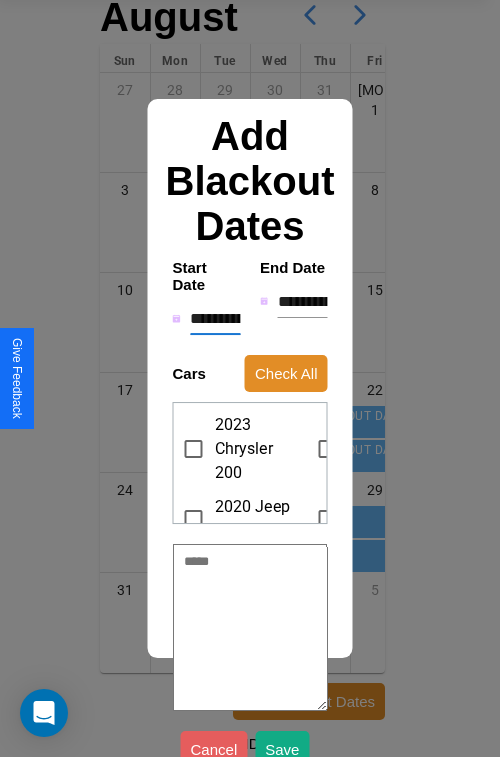 type on "*" 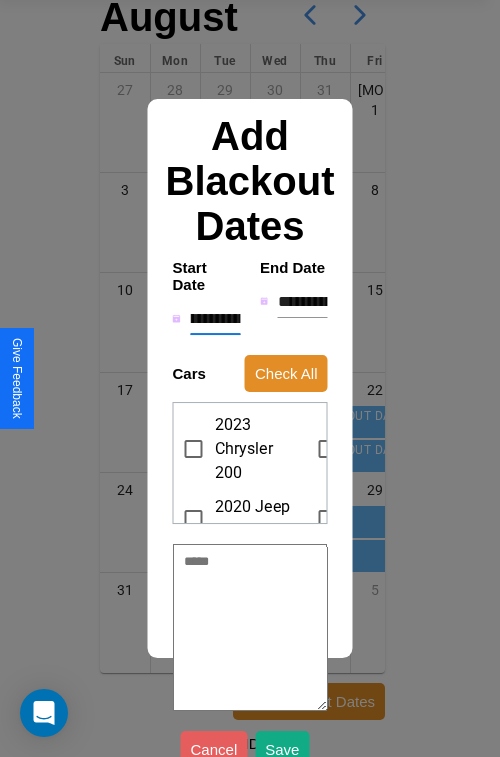 type on "**********" 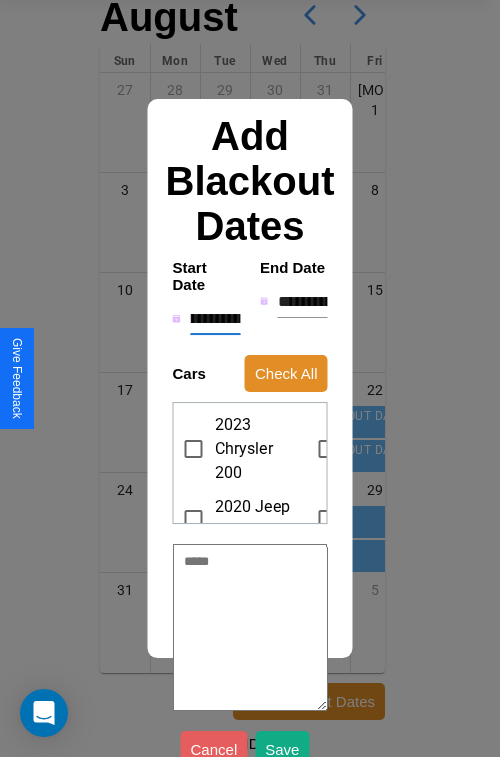 type on "*" 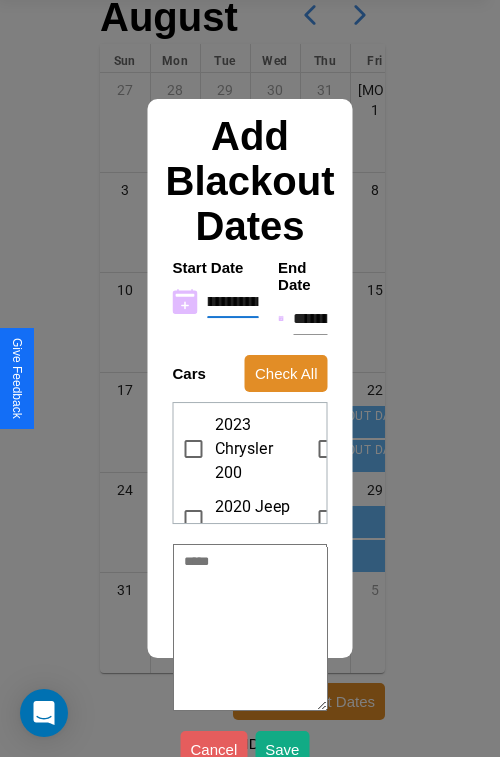 scroll, scrollTop: 0, scrollLeft: 19, axis: horizontal 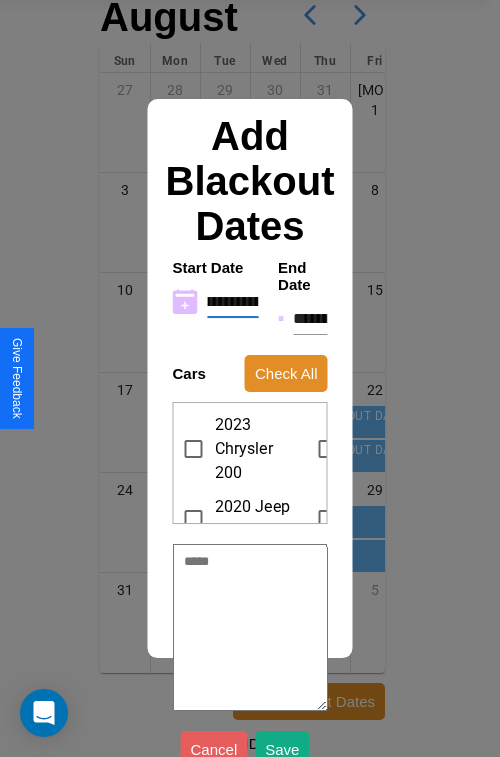 type on "**********" 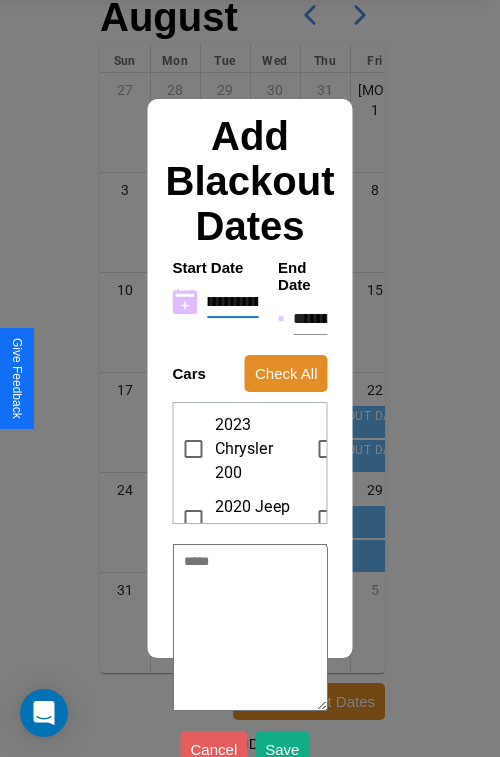 type on "*" 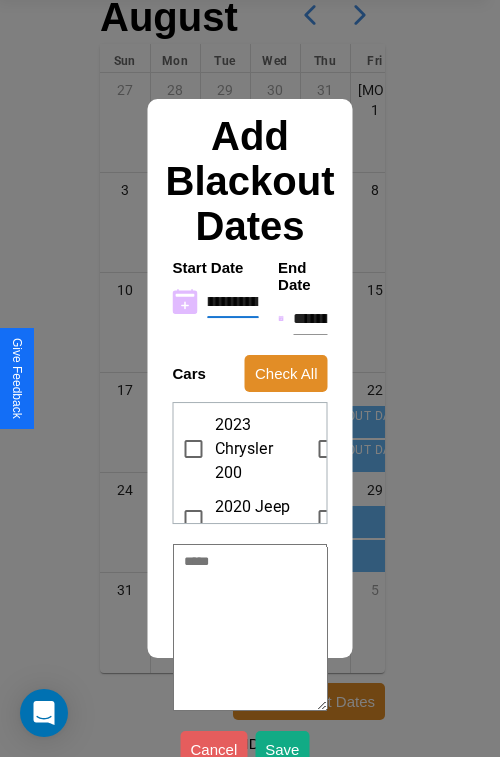 type on "**********" 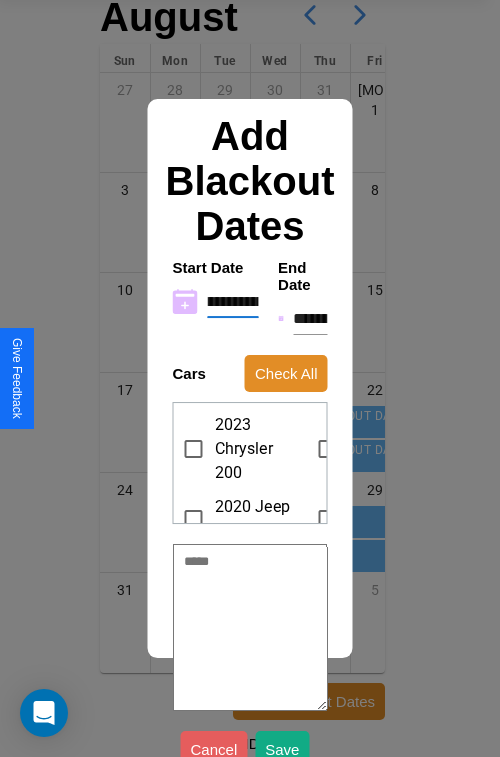 type on "*" 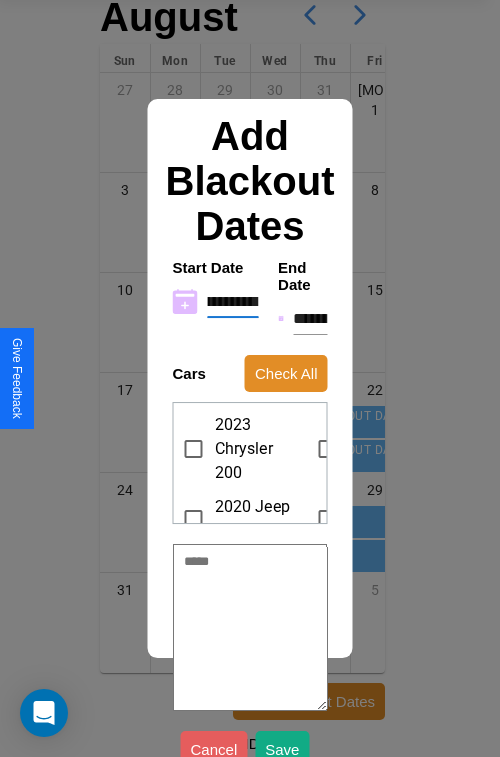type on "**********" 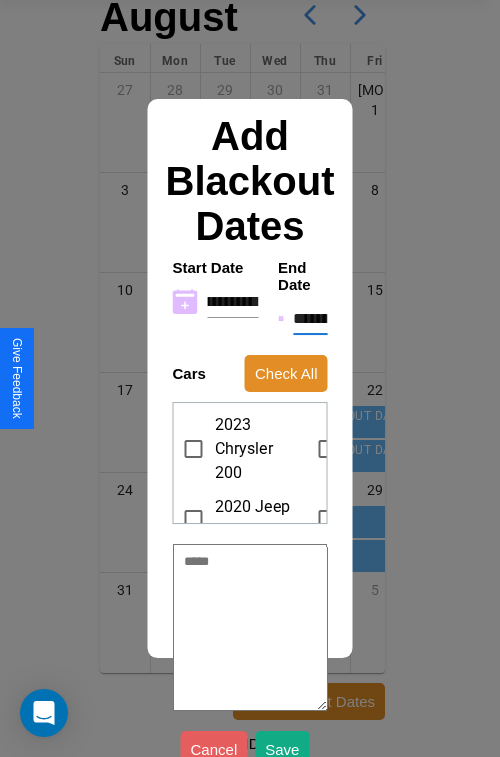 scroll, scrollTop: 0, scrollLeft: 0, axis: both 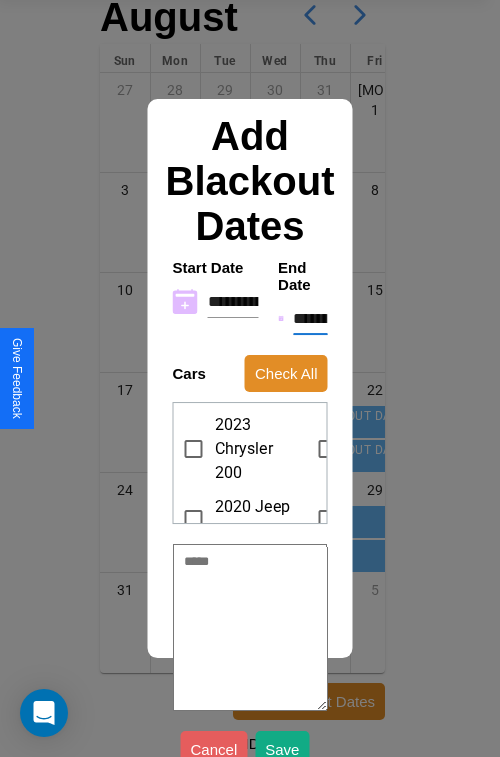 click on "**********" at bounding box center [310, 319] 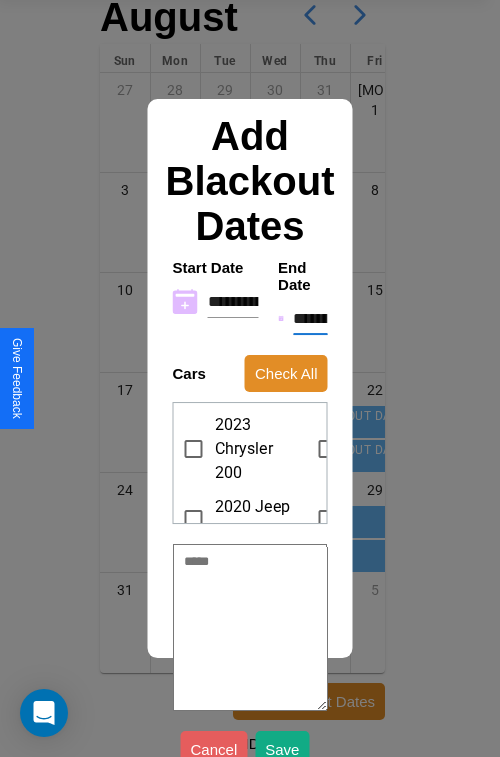 type on "*" 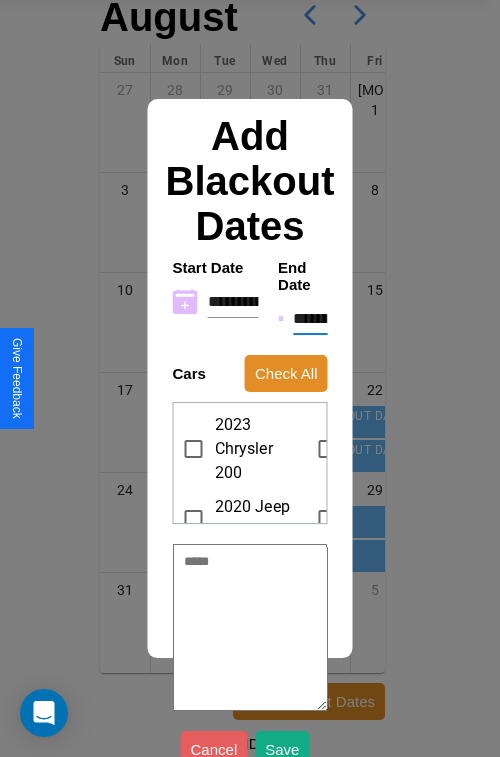 type on "*" 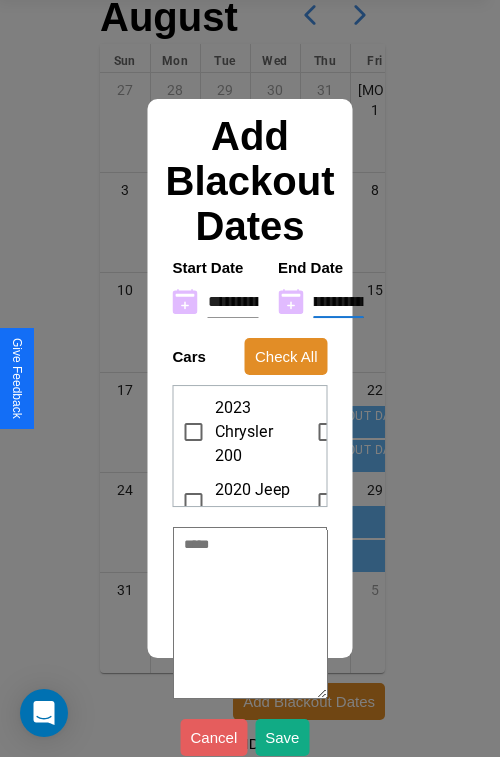 type on "**********" 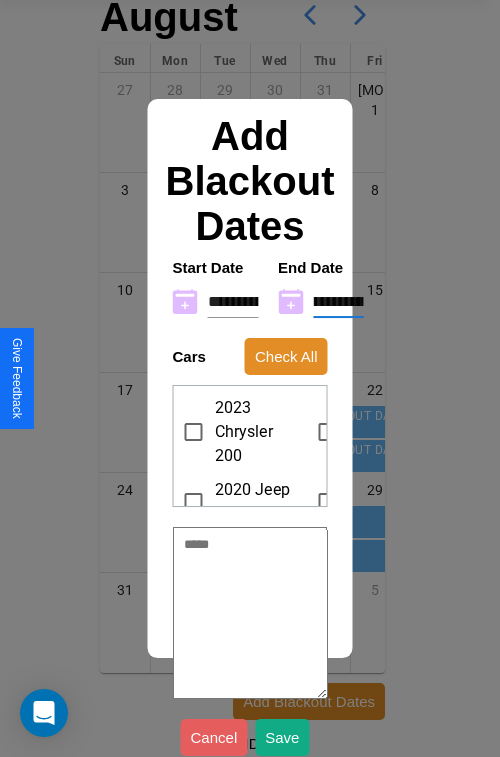 type on "*" 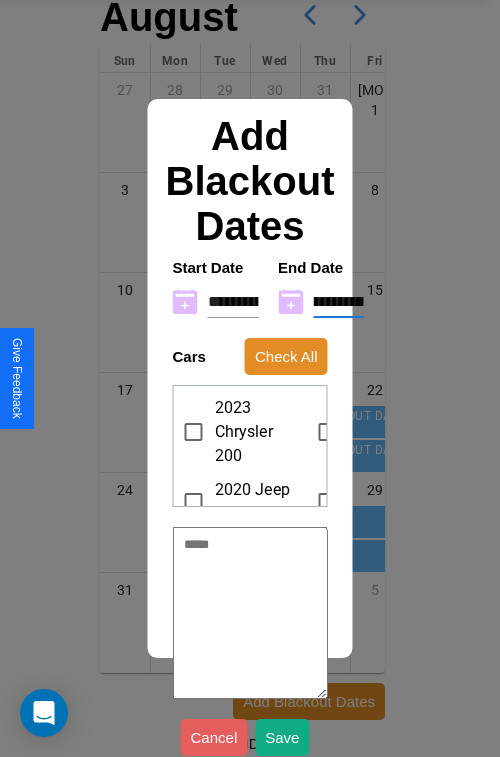 type on "**********" 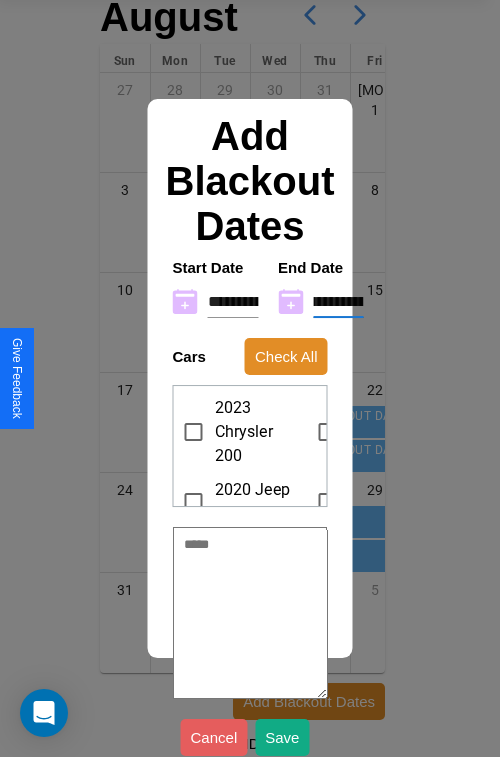 scroll, scrollTop: 0, scrollLeft: 126, axis: horizontal 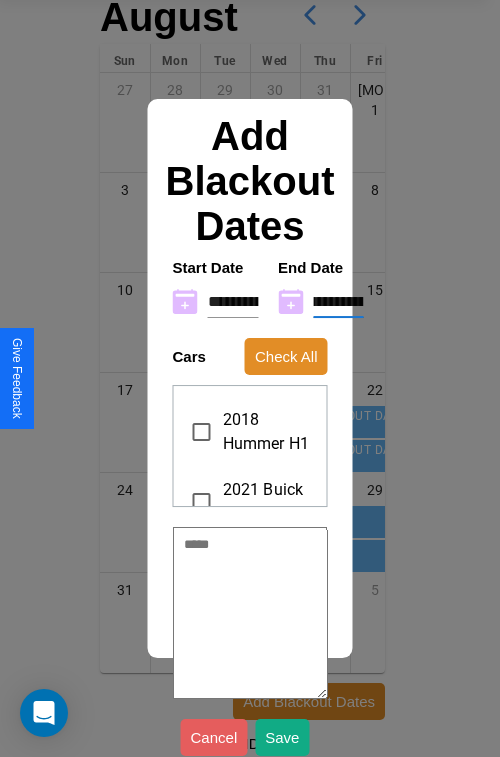 type on "**********" 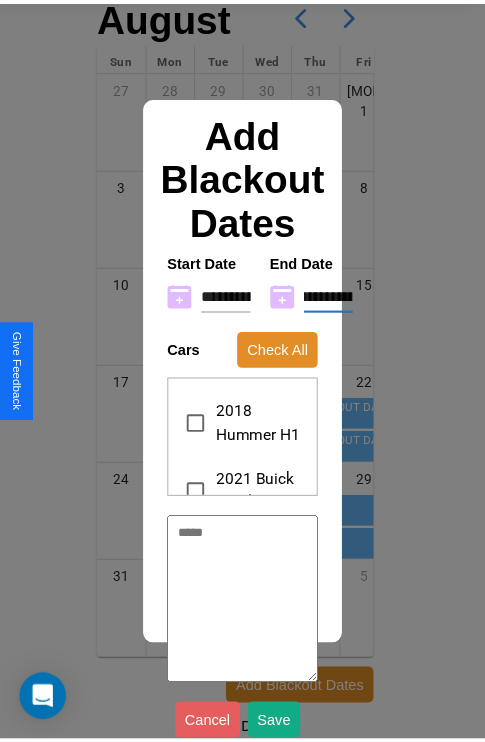 scroll, scrollTop: 0, scrollLeft: 0, axis: both 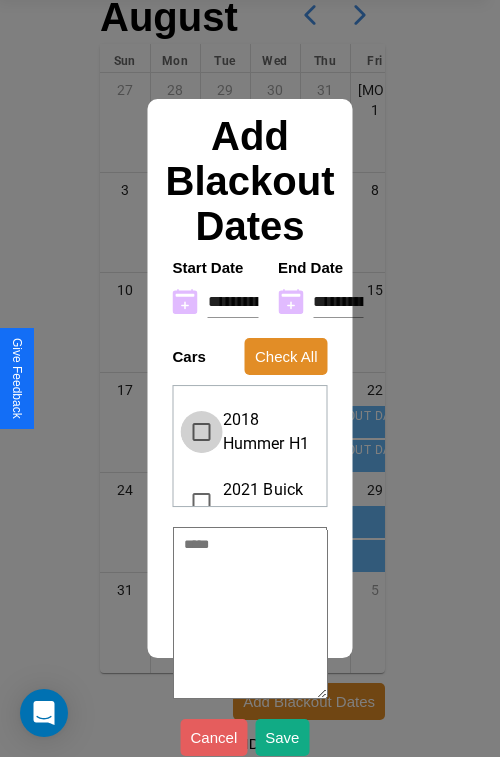 type on "*" 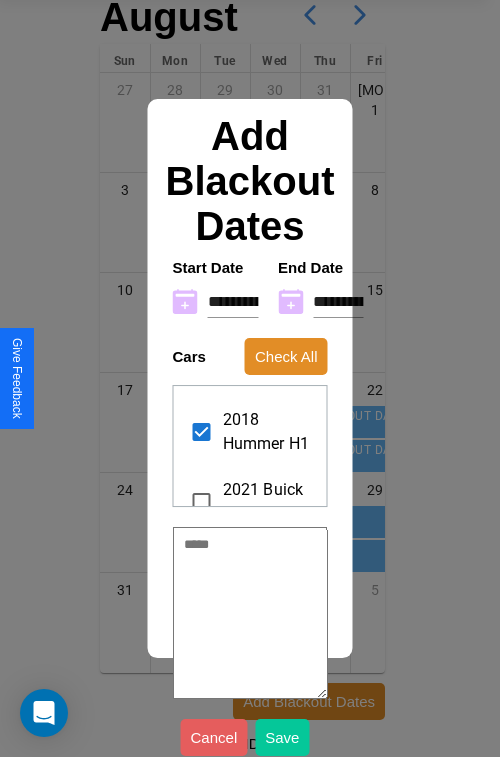 click on "Save" at bounding box center [282, 737] 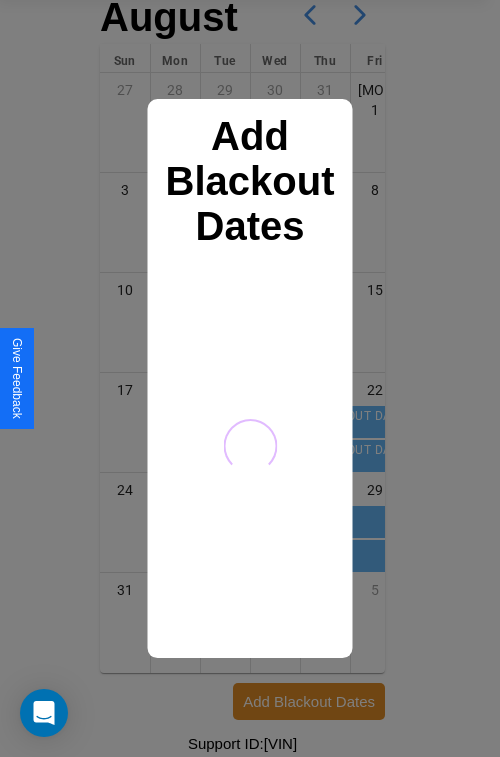 click at bounding box center (250, 378) 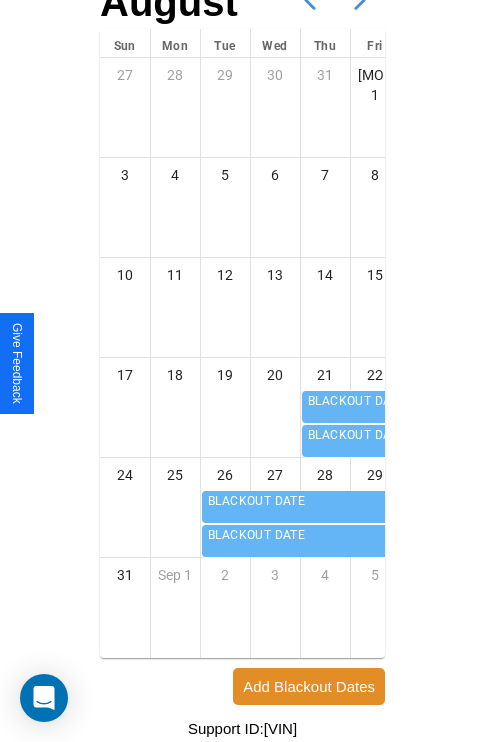 click 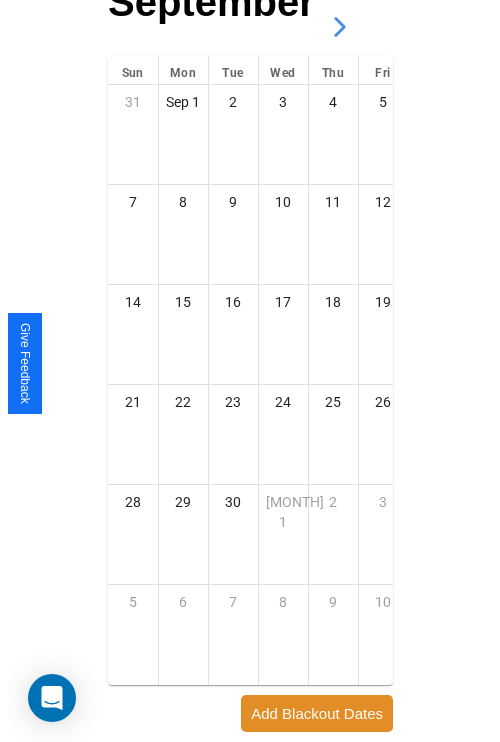 scroll, scrollTop: 0, scrollLeft: 0, axis: both 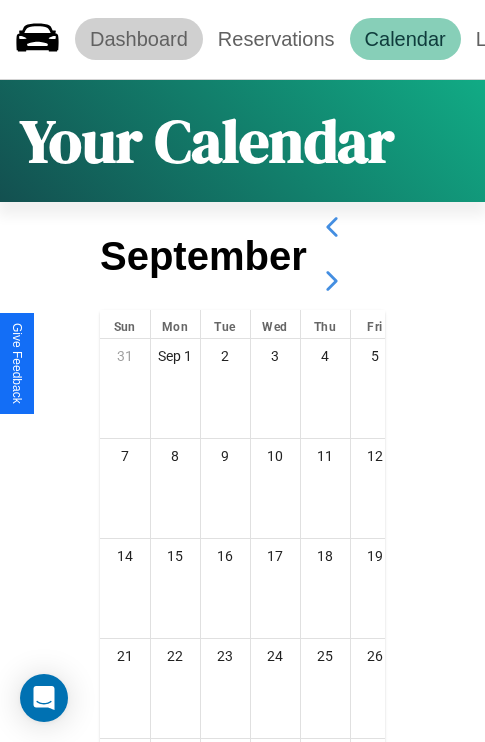 click on "Dashboard" at bounding box center (139, 39) 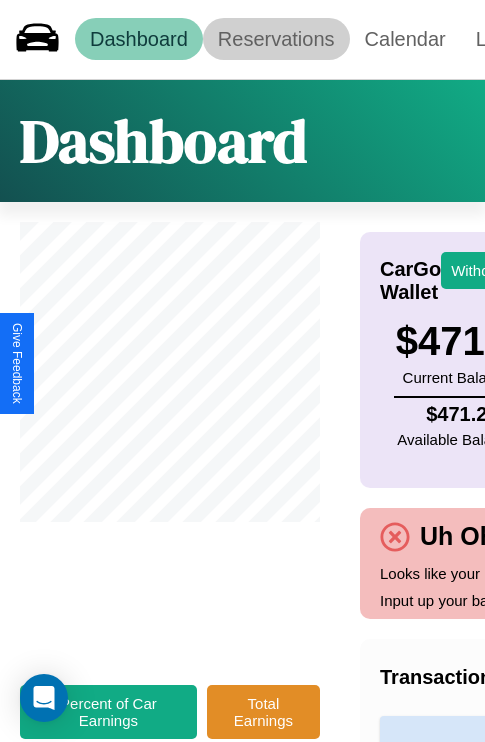 click on "Reservations" at bounding box center (276, 39) 